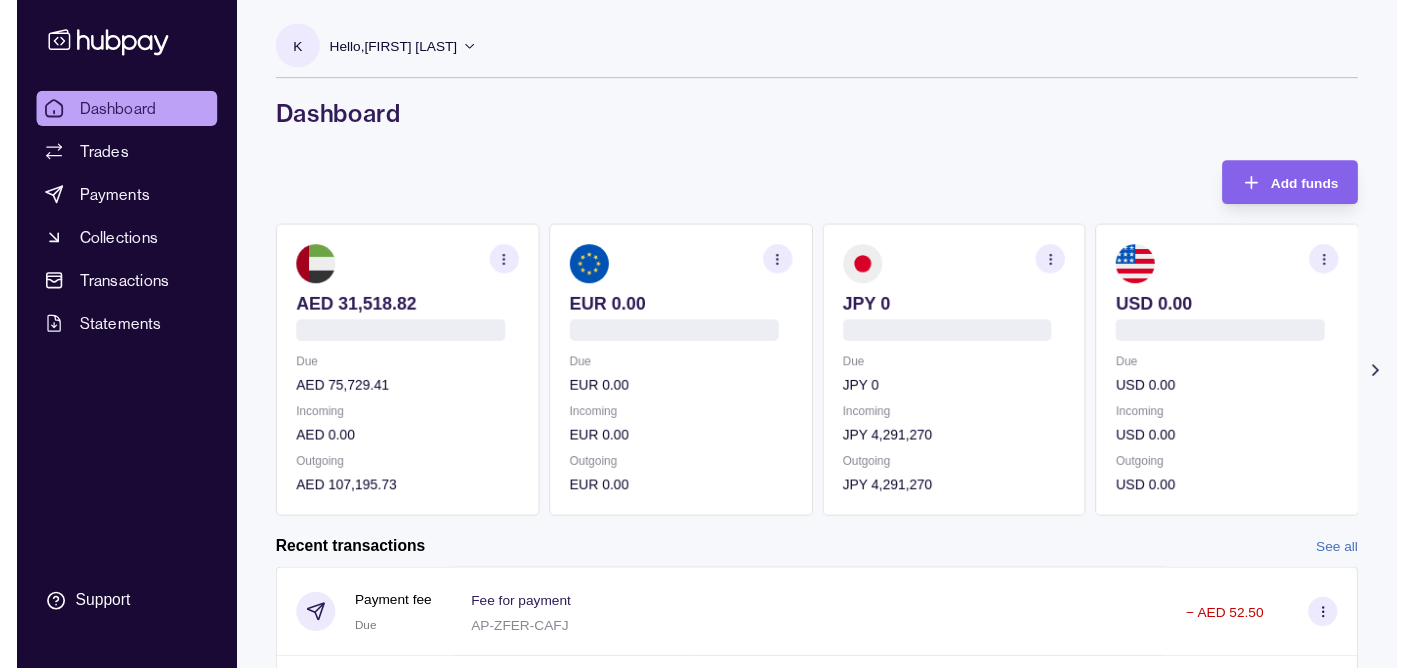 scroll, scrollTop: 0, scrollLeft: 0, axis: both 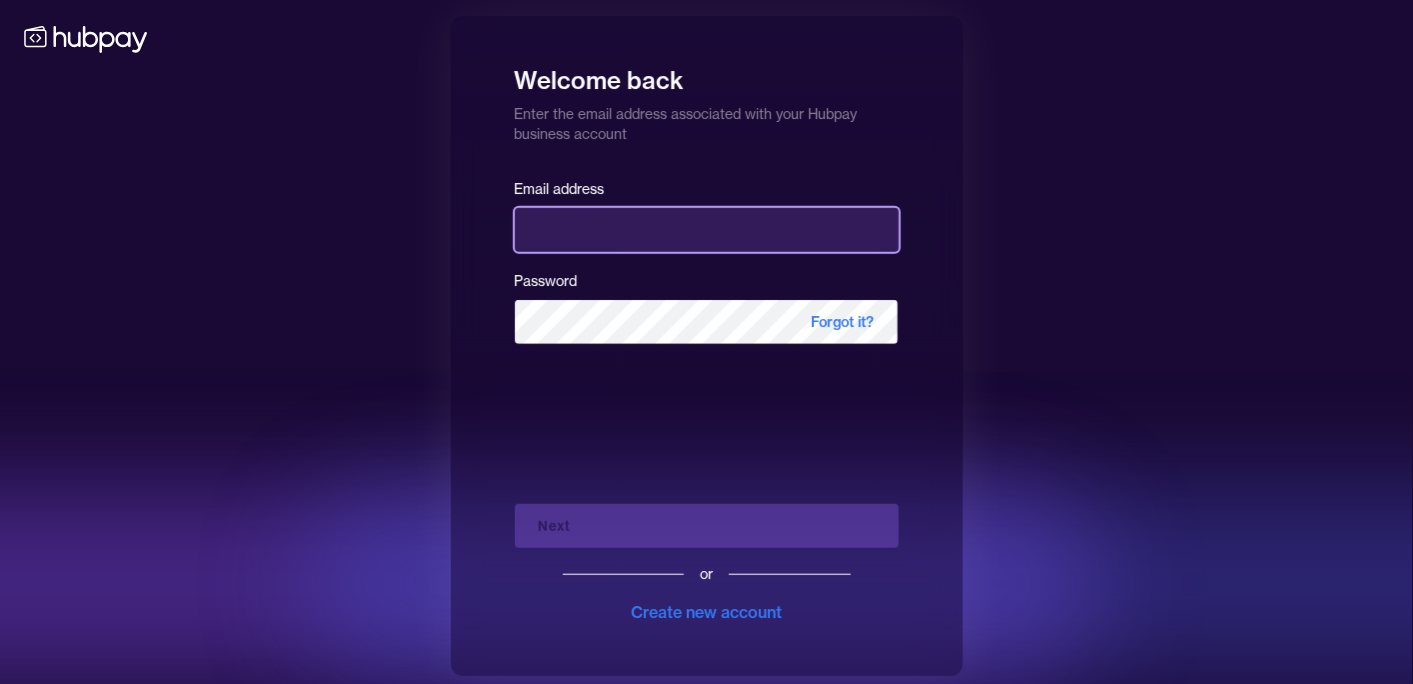 type on "**********" 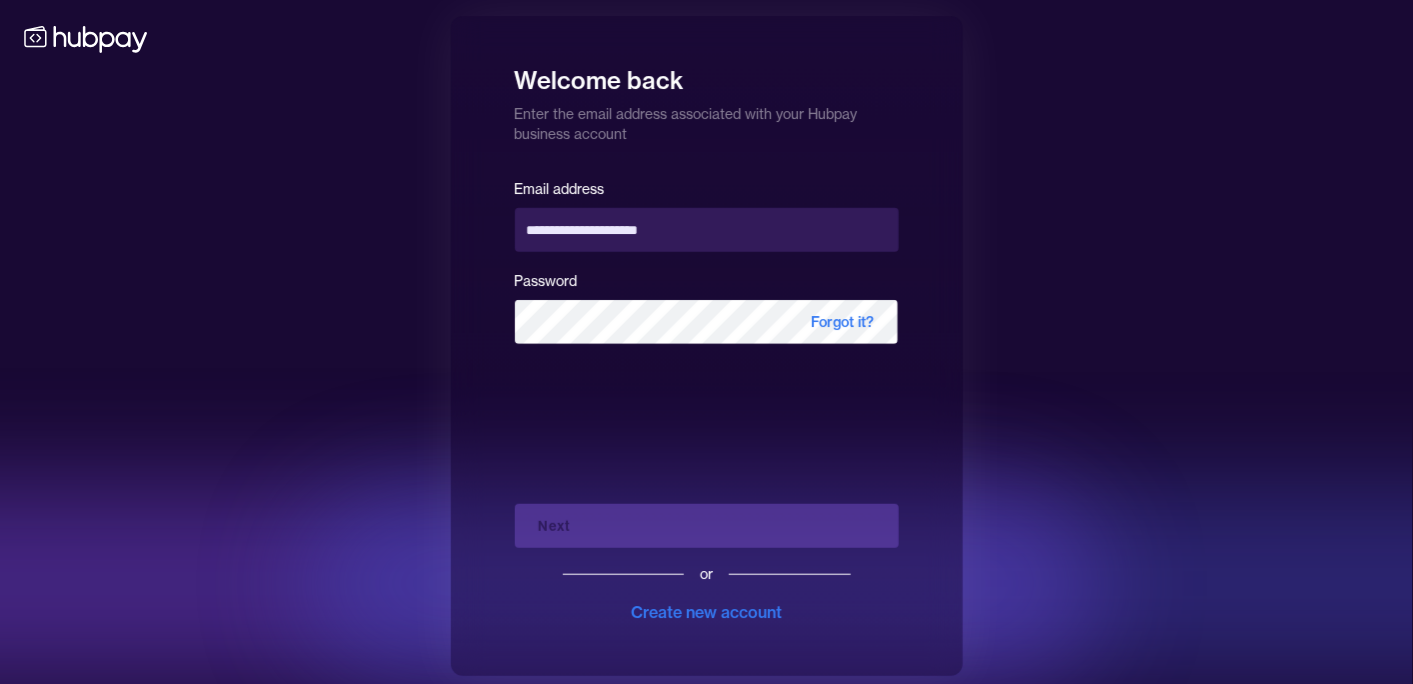 click on "**********" at bounding box center [707, 400] 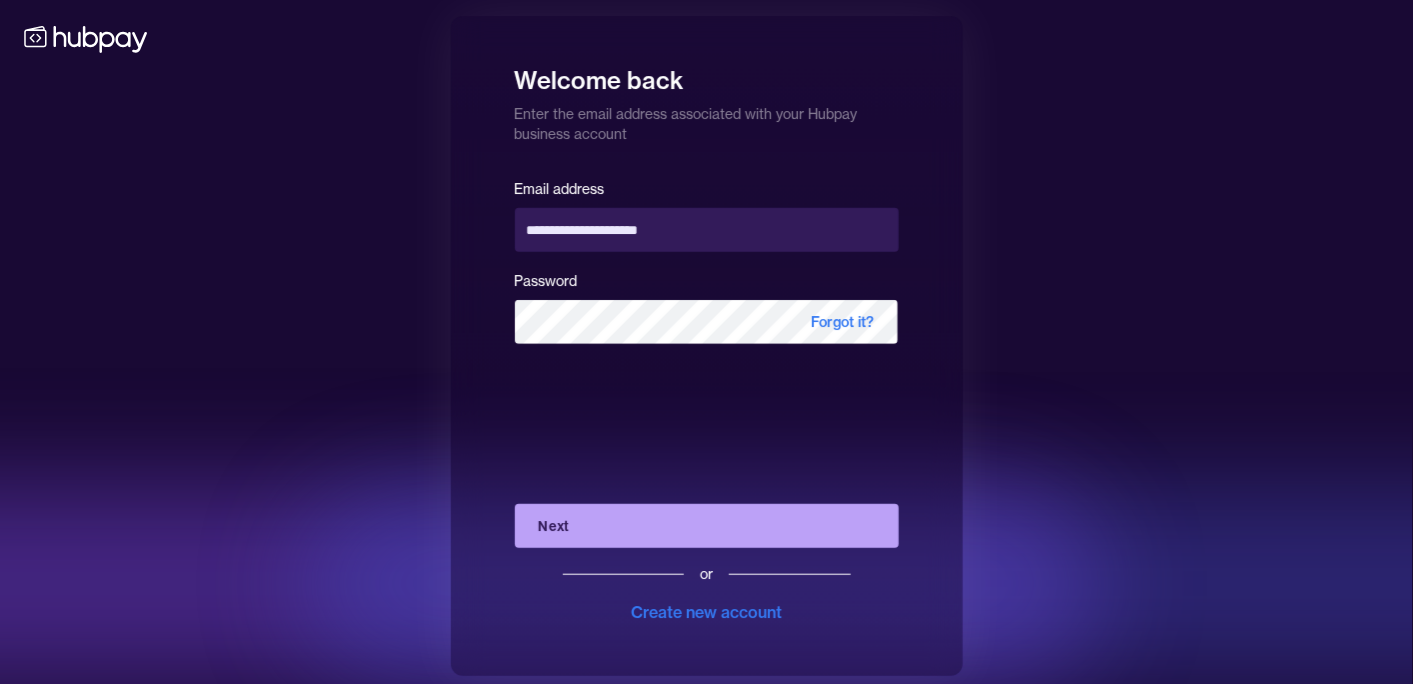 click on "Next" at bounding box center (707, 526) 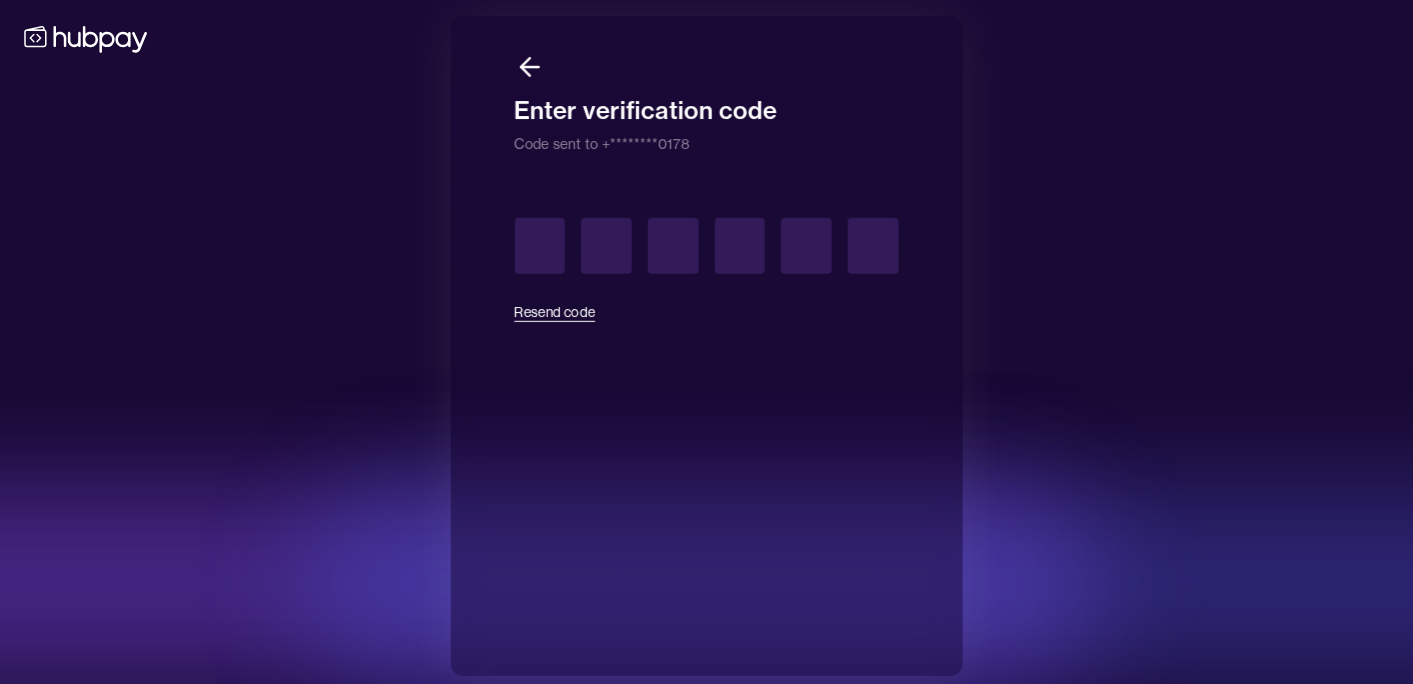 type on "*" 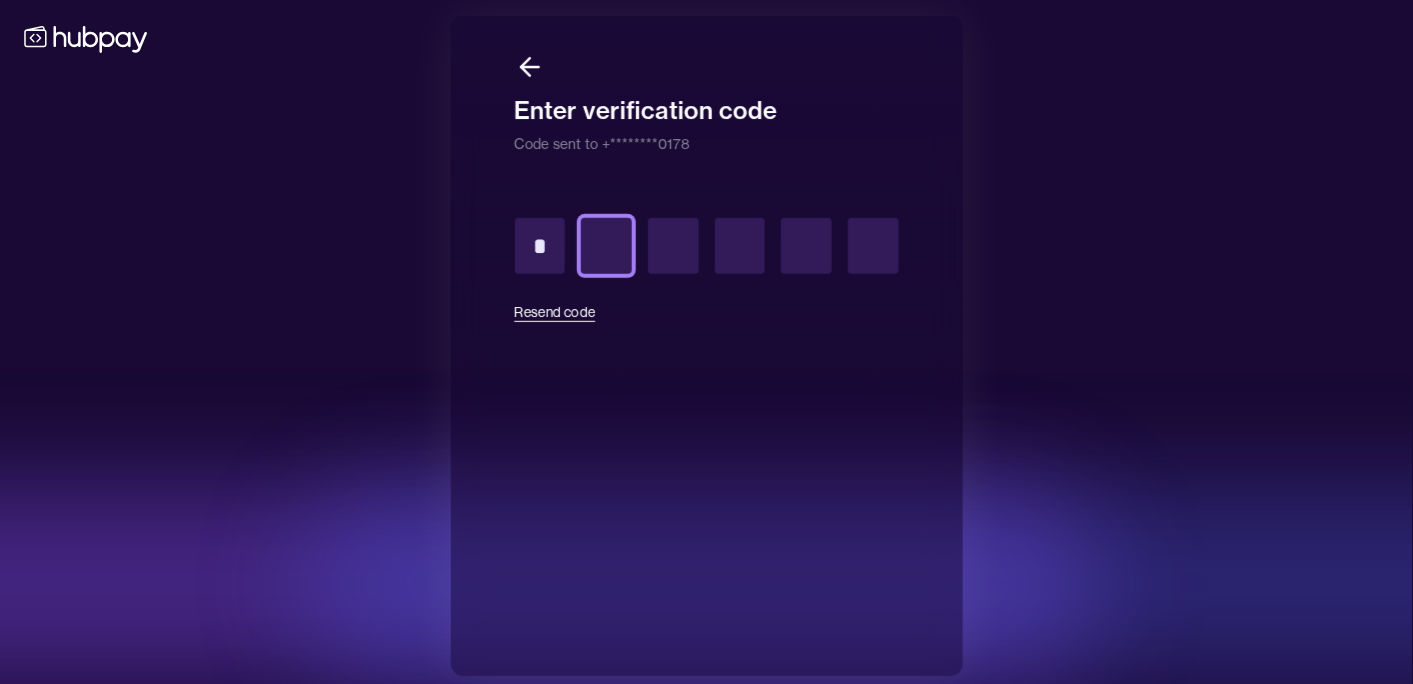 type on "*" 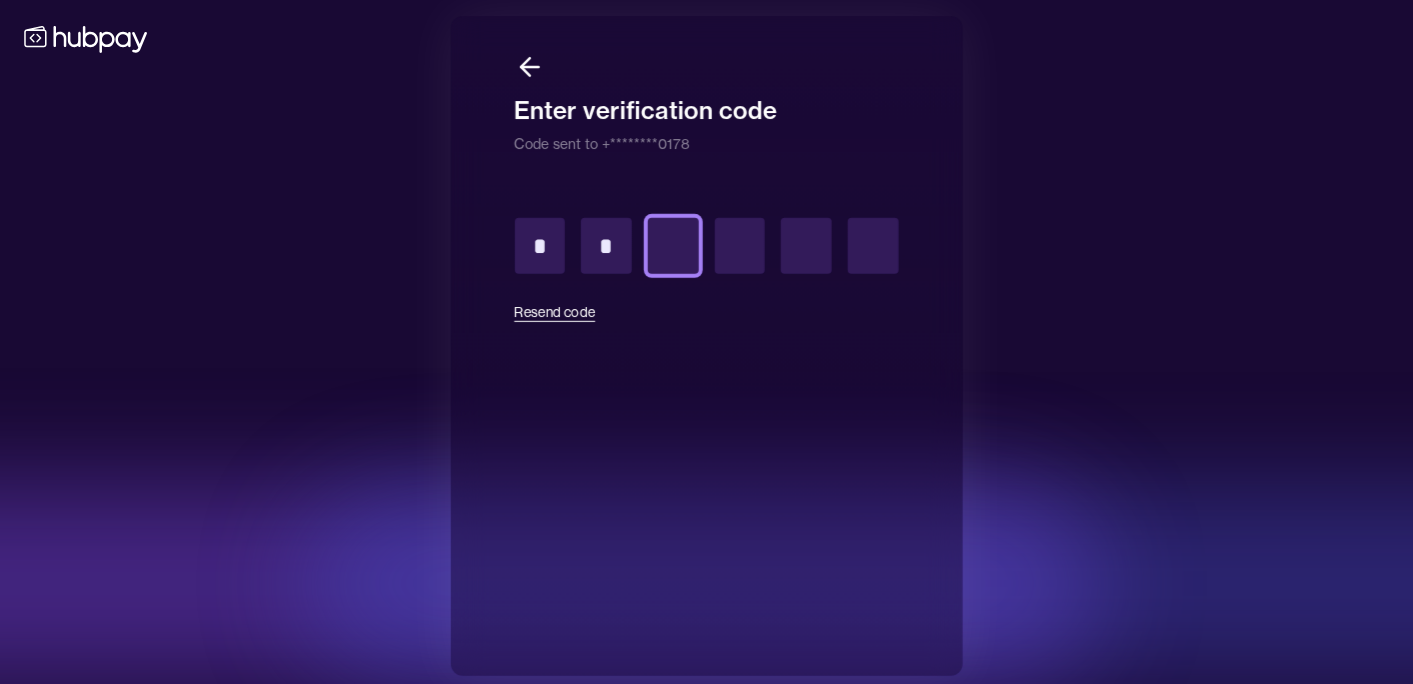type on "*" 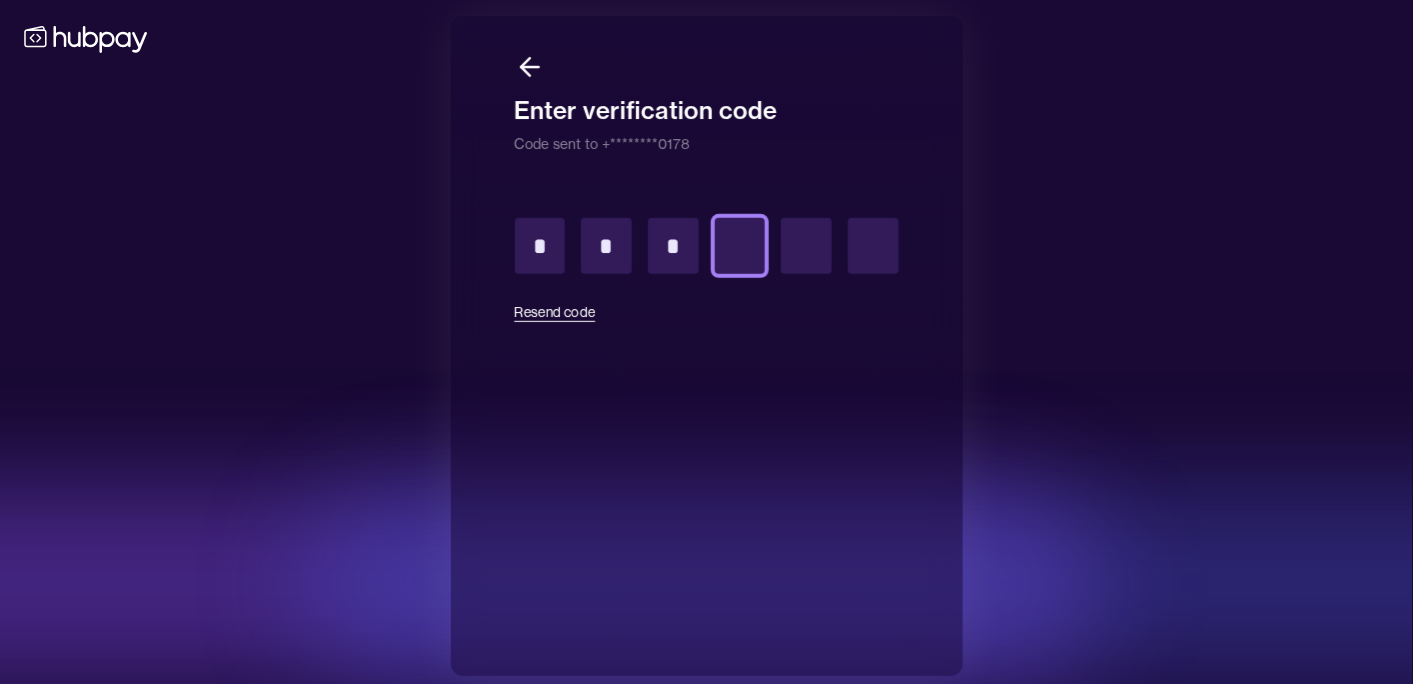 type on "*" 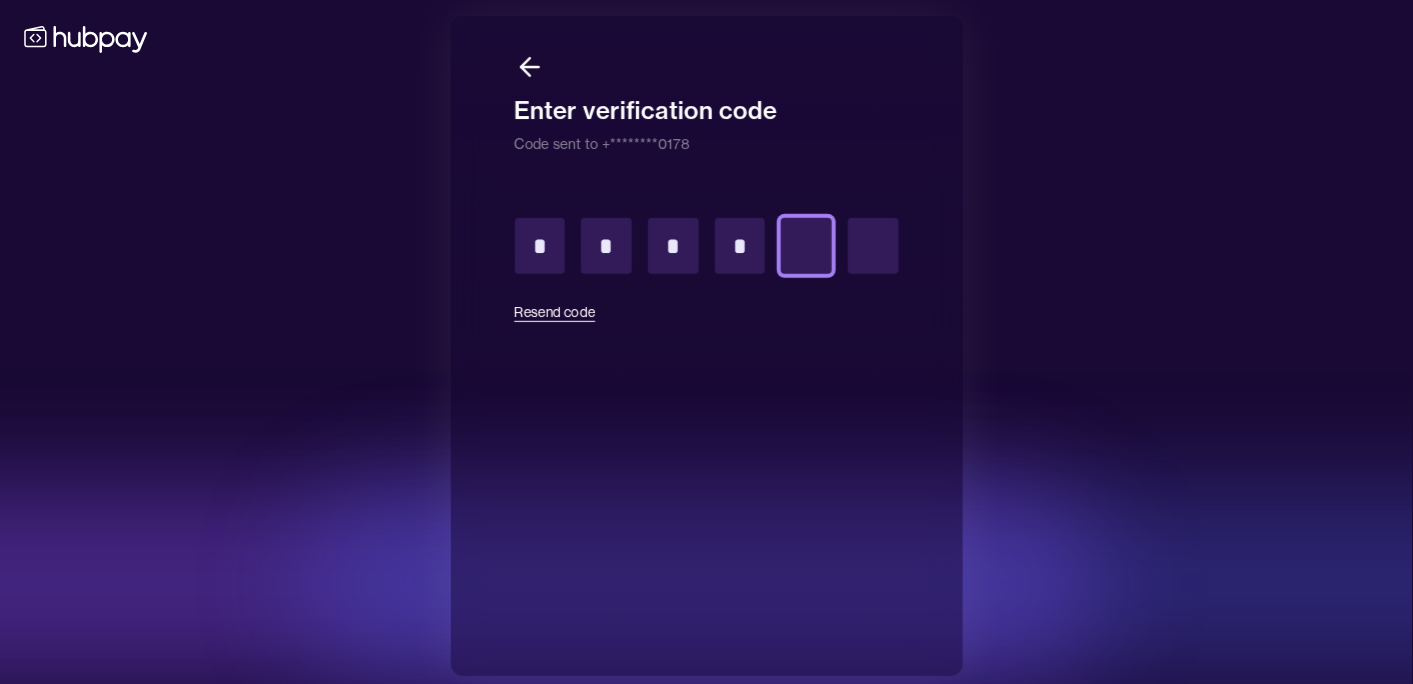 type on "*" 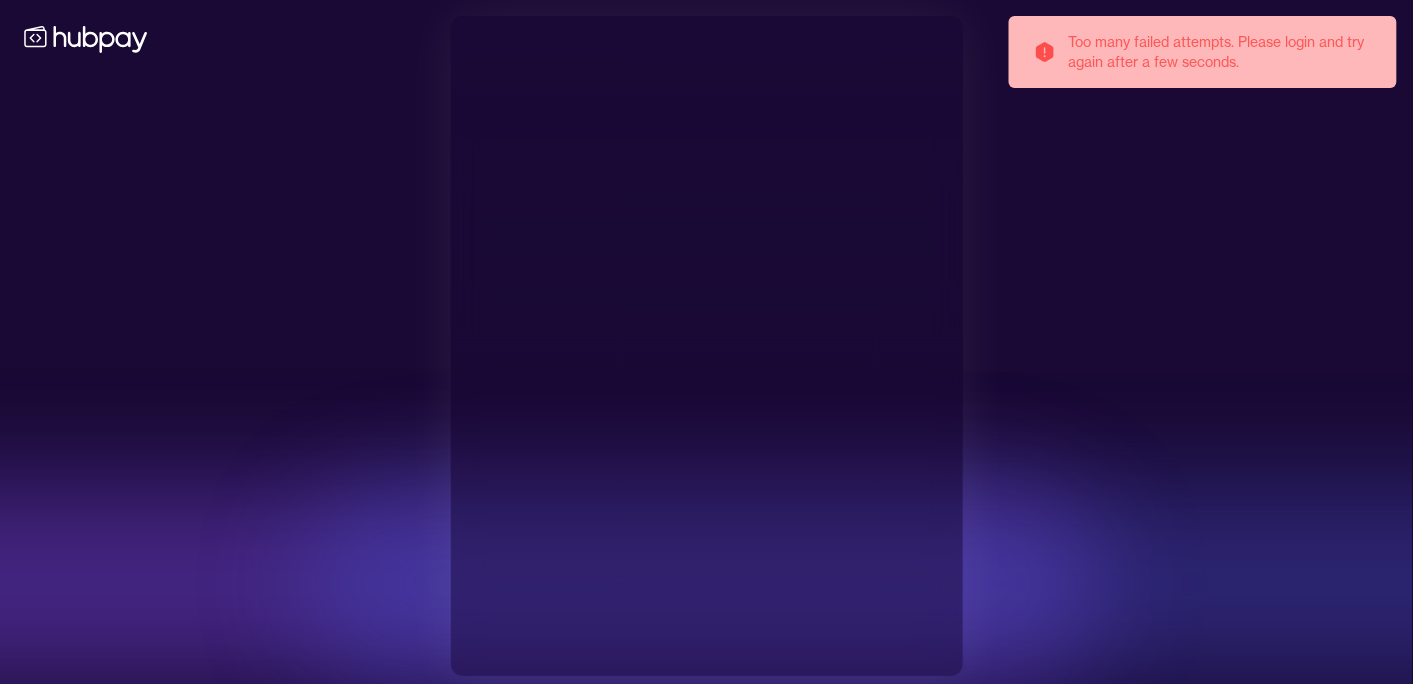 type on "**********" 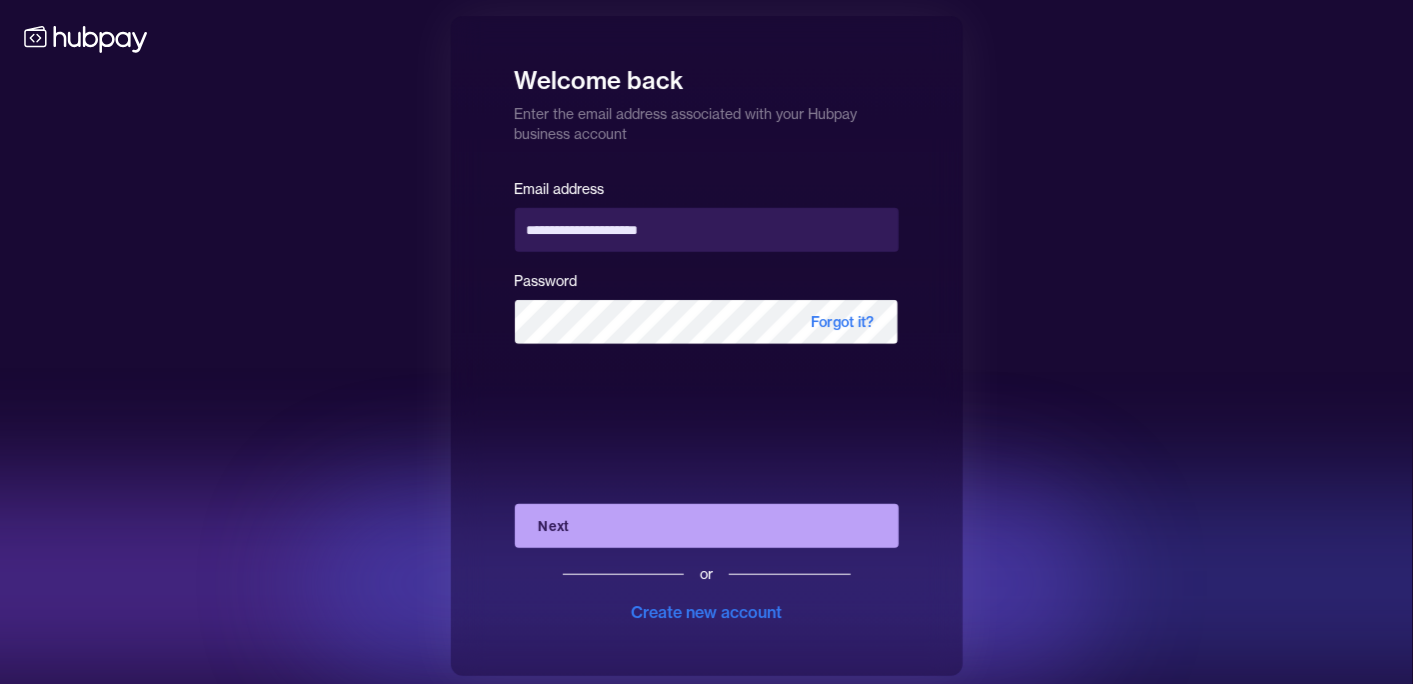 click on "Next" at bounding box center [707, 526] 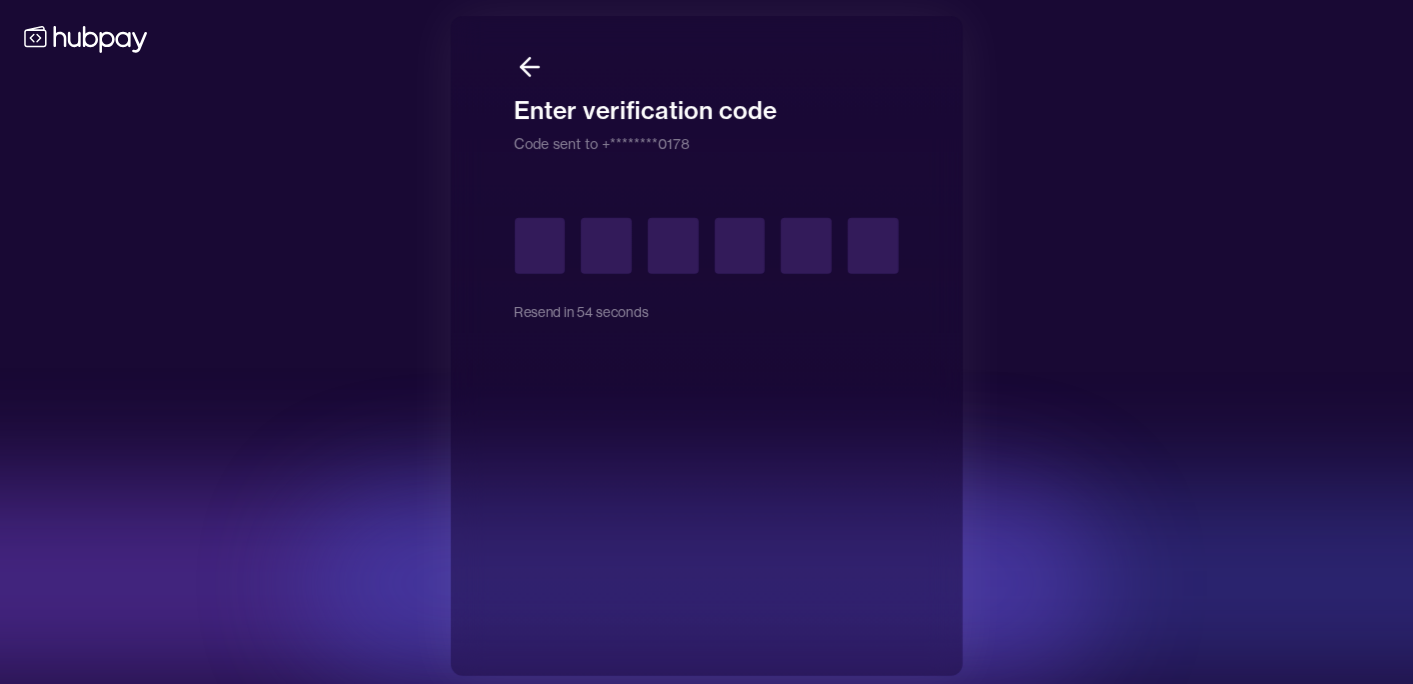 type on "*" 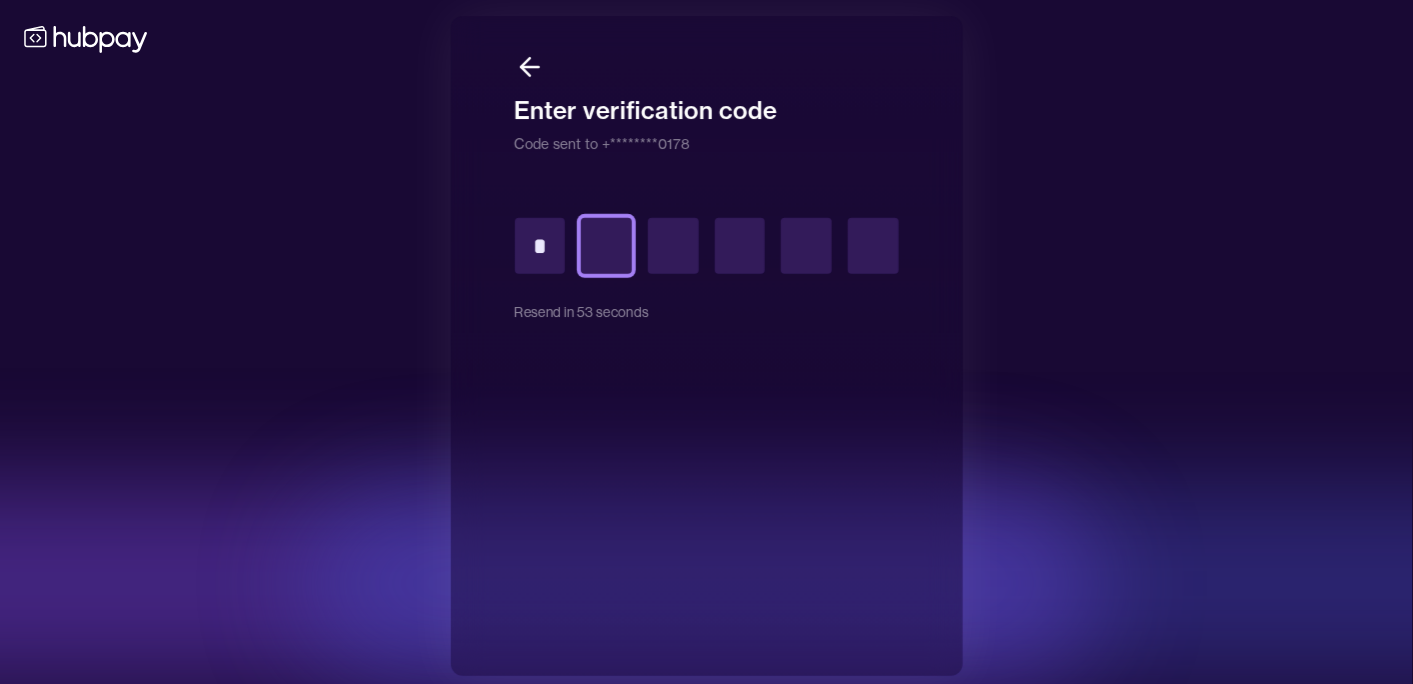 type on "*" 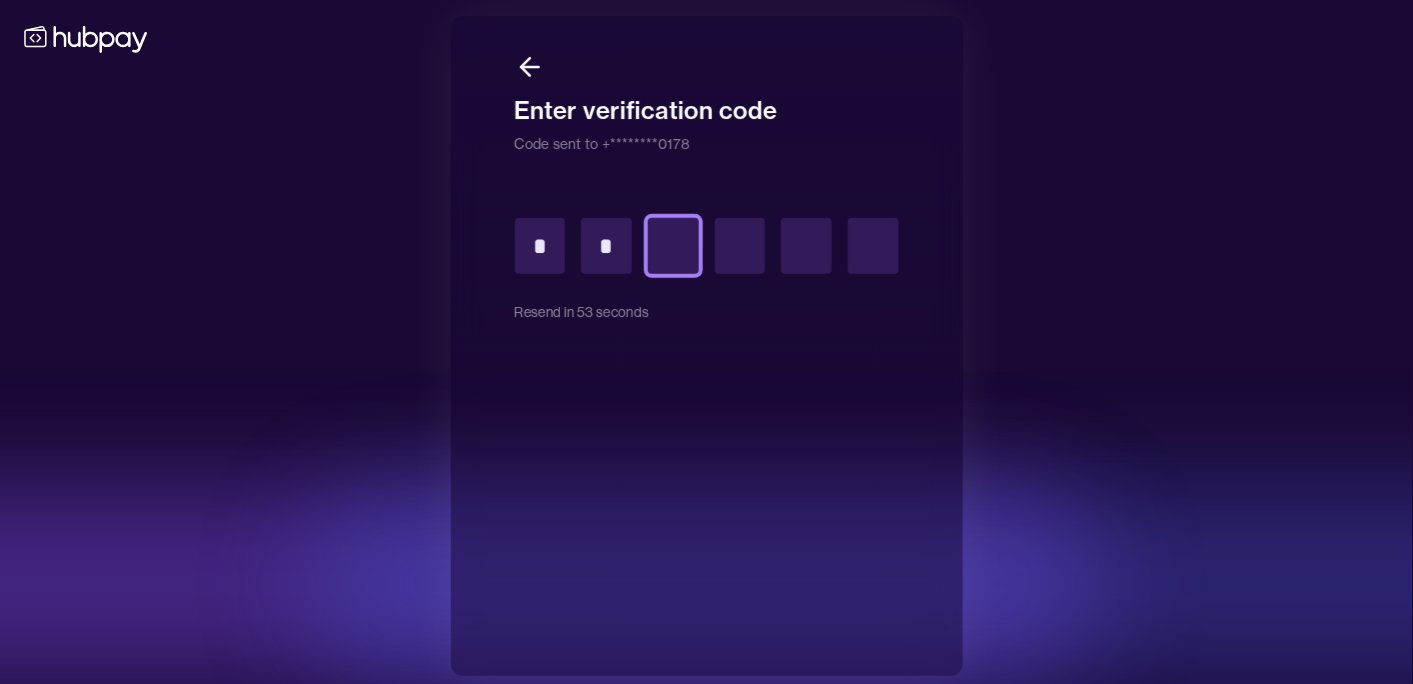 type on "*" 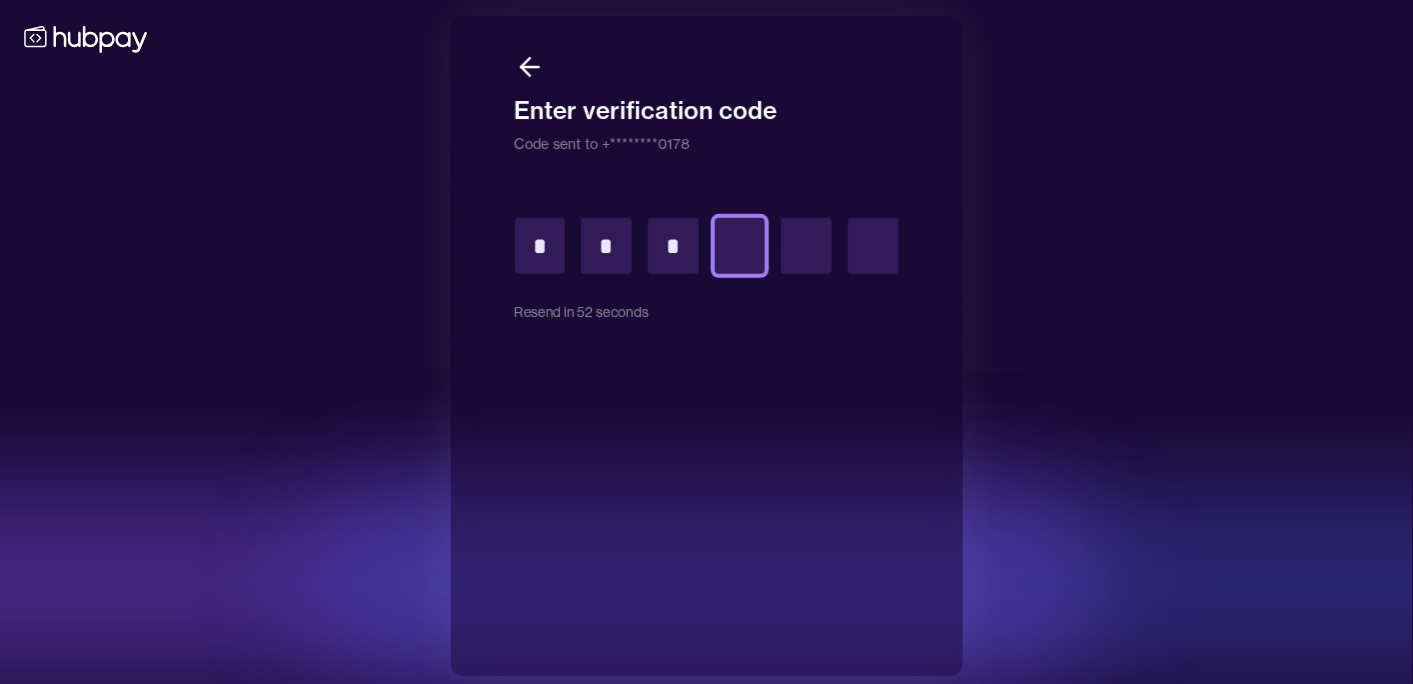 type on "*" 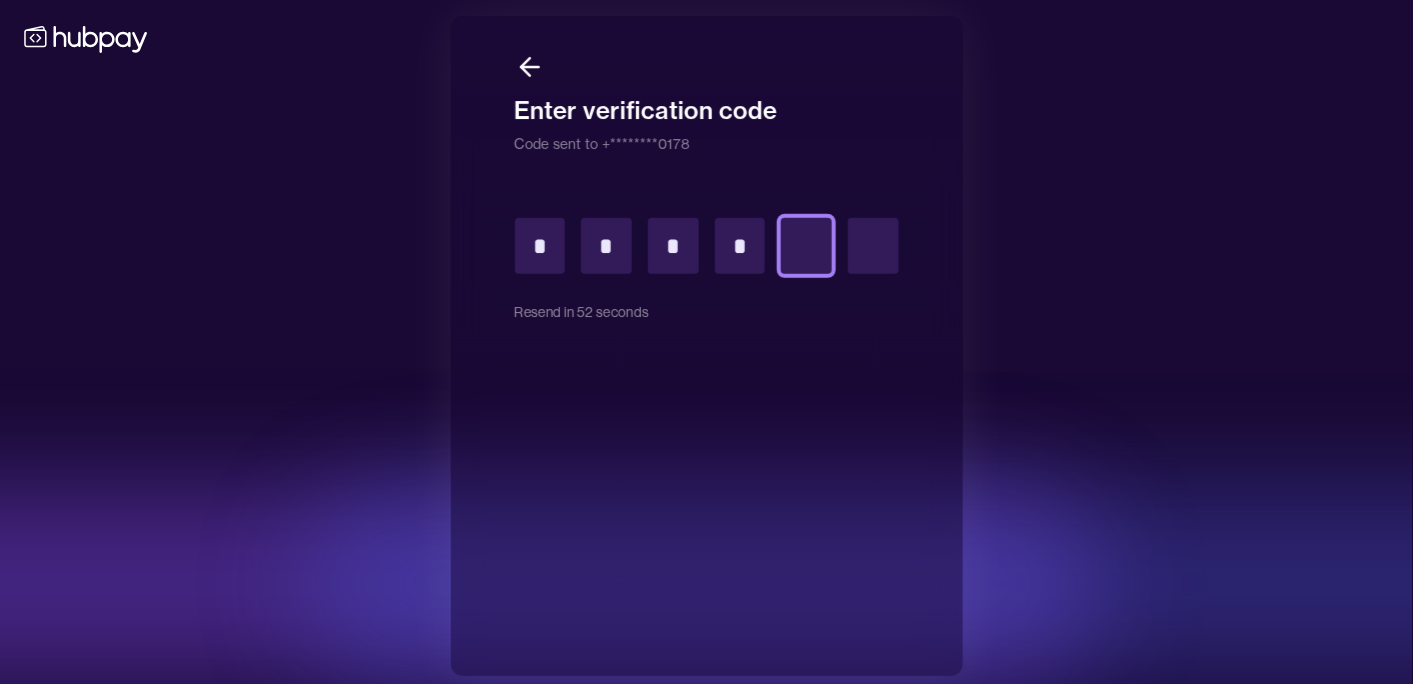 type on "*" 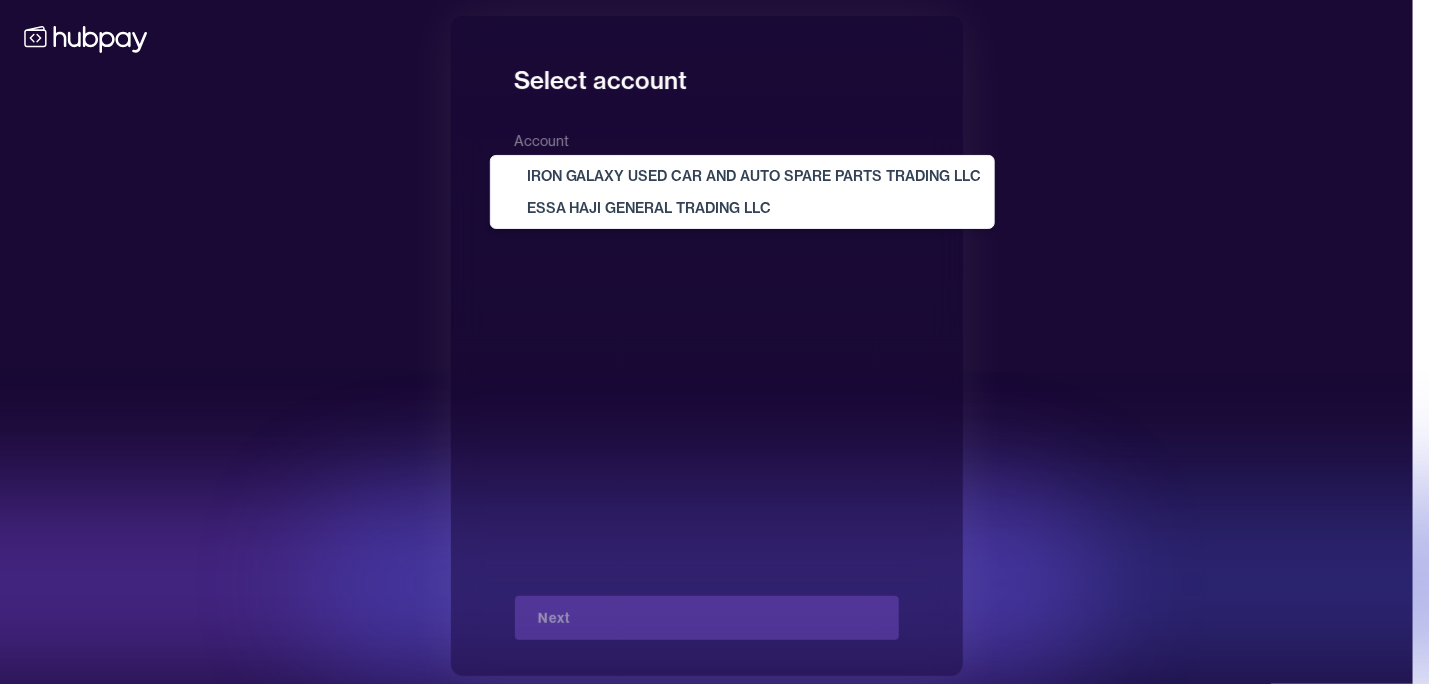 click on "**********" at bounding box center (706, 346) 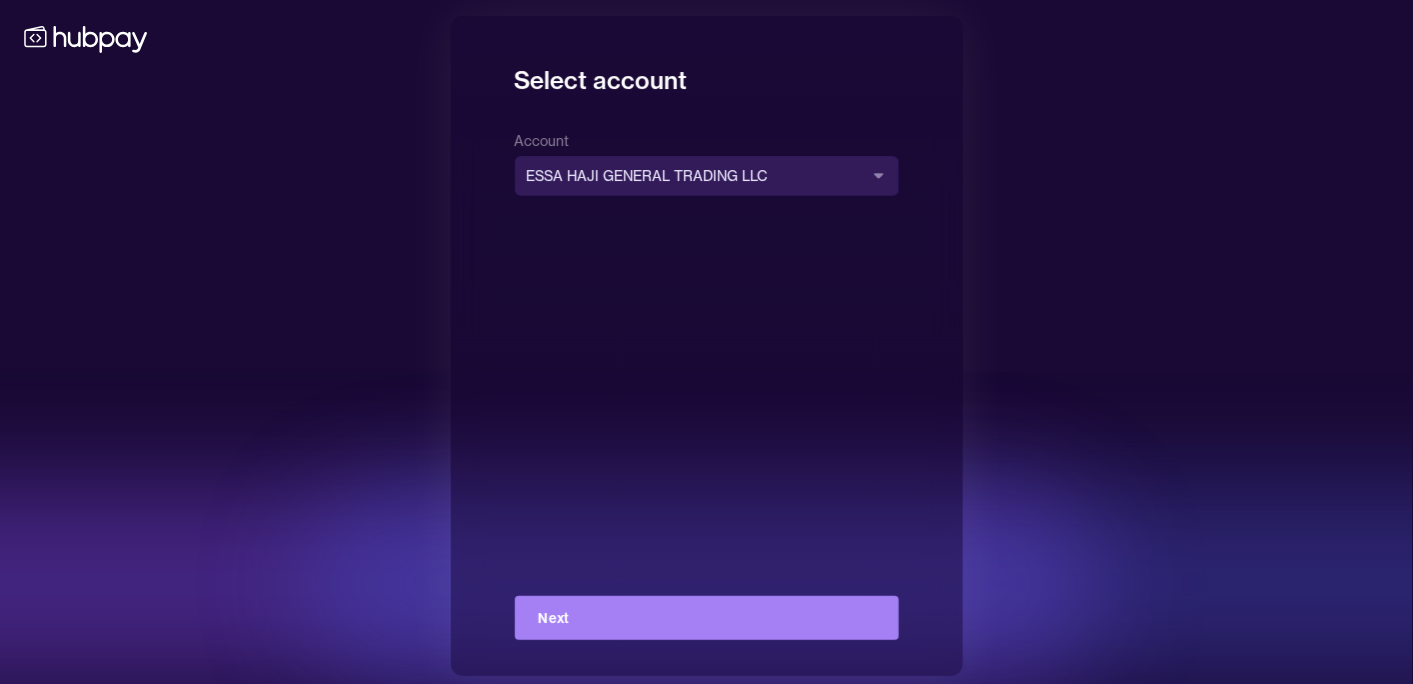 click on "Next" at bounding box center (707, 618) 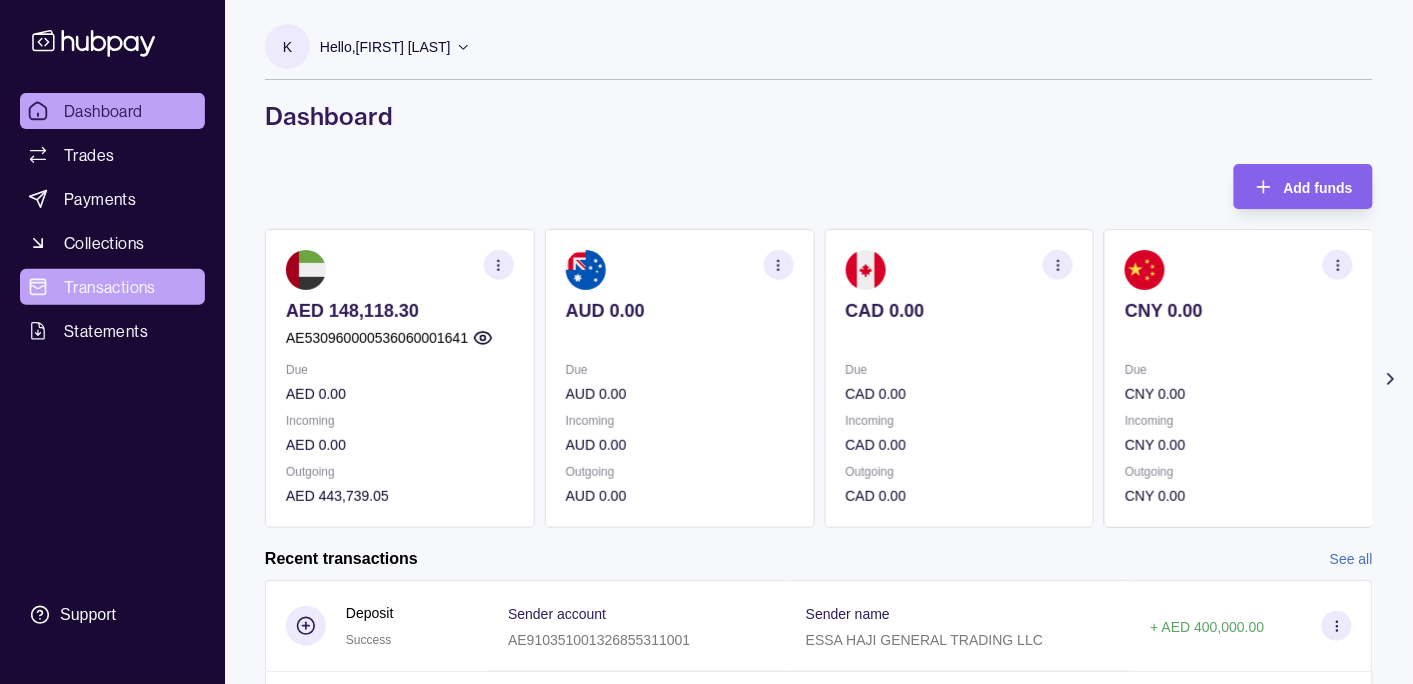 click on "Transactions" at bounding box center [110, 287] 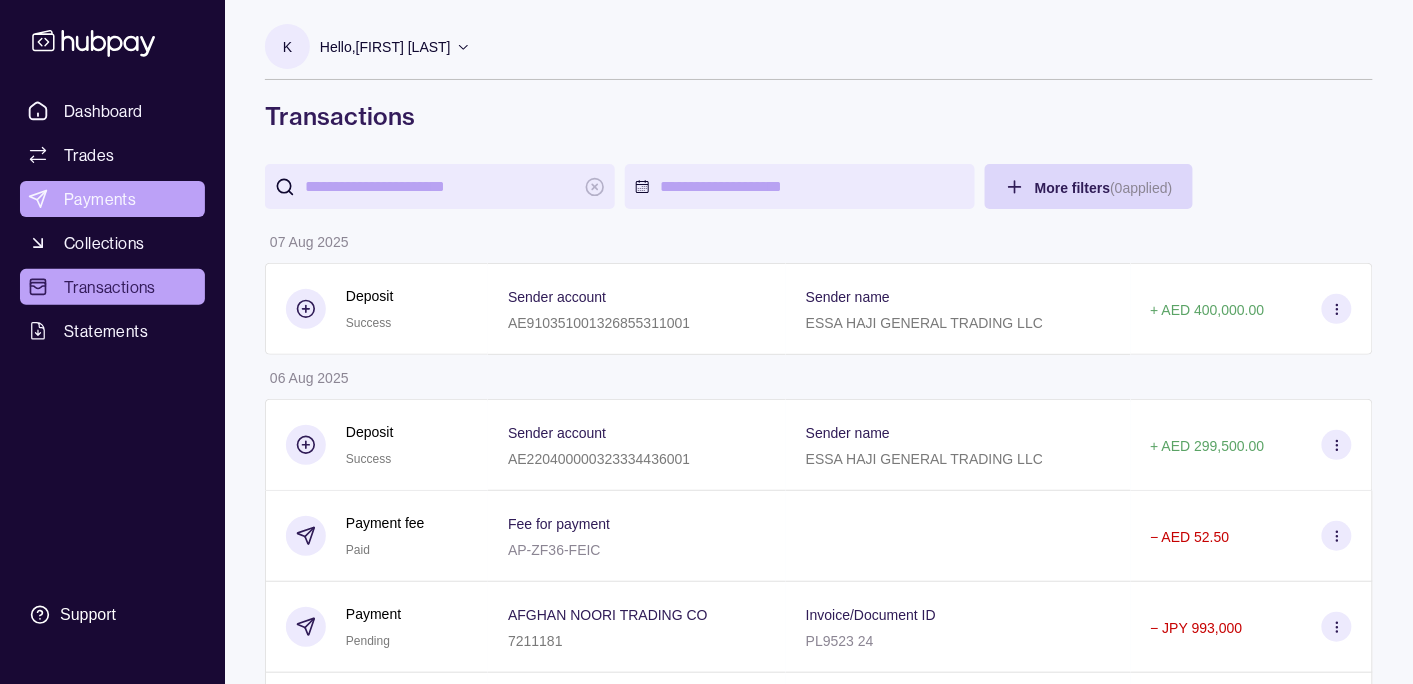 click on "Payments" at bounding box center (100, 199) 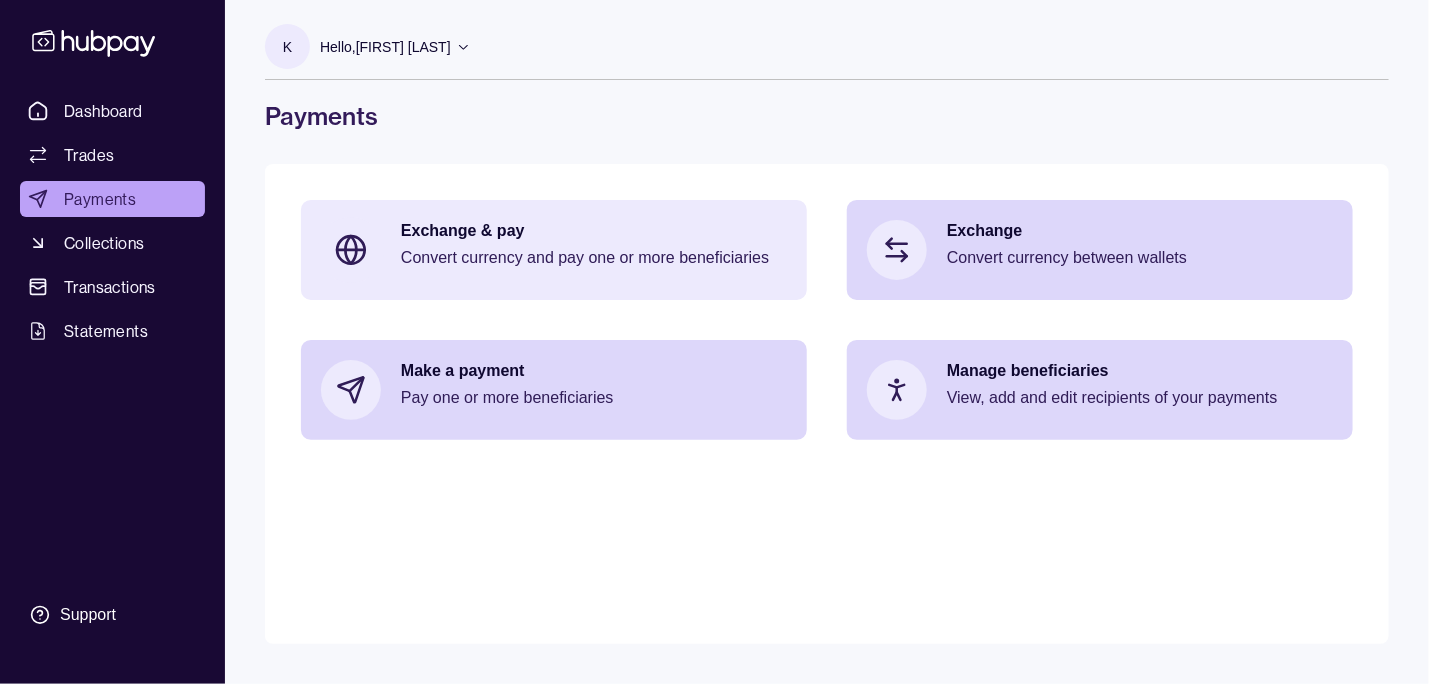 click on "Convert currency and pay one or more beneficiaries" at bounding box center [594, 258] 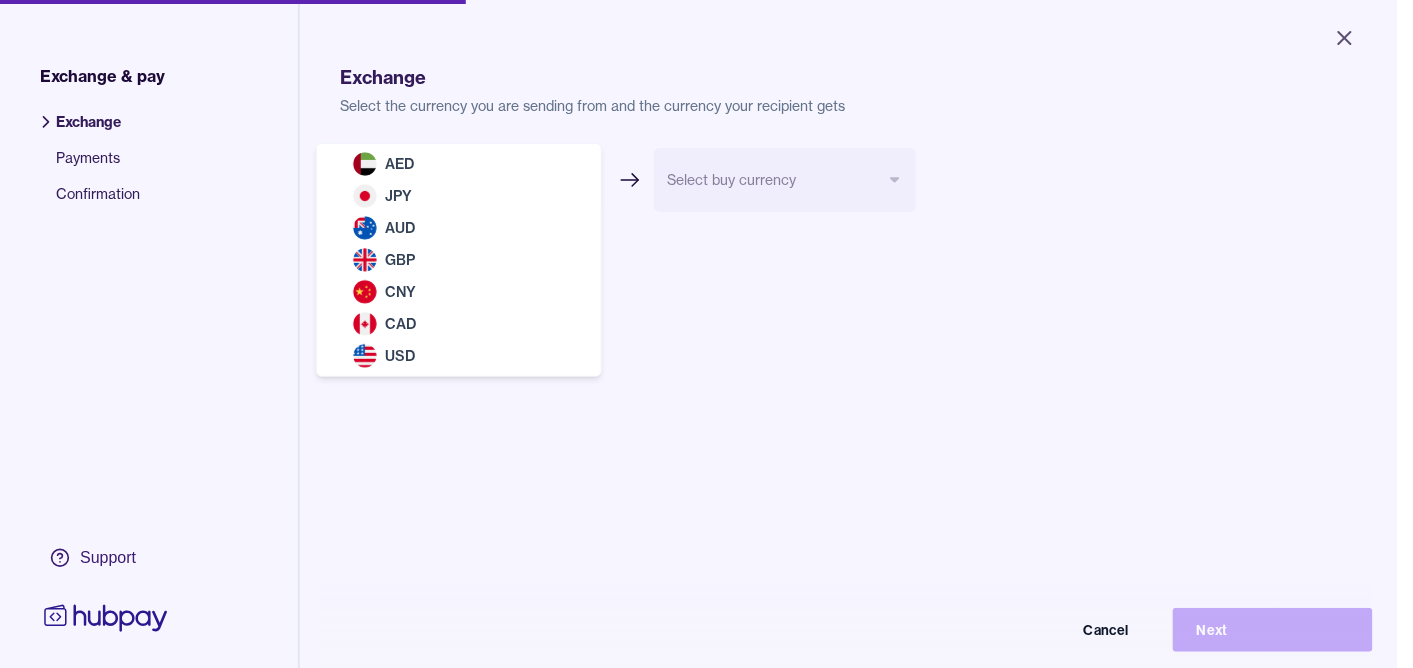 click on "Close Exchange & pay Exchange Payments Confirmation Support Exchange Select the currency you are sending from and the currency your recipient gets Select sell currency *** *** *** *** *** *** *** Select buy currency Cancel Next Exchange & pay | Hubpay AED JPY AUD GBP CNY USD" at bounding box center (698, 334) 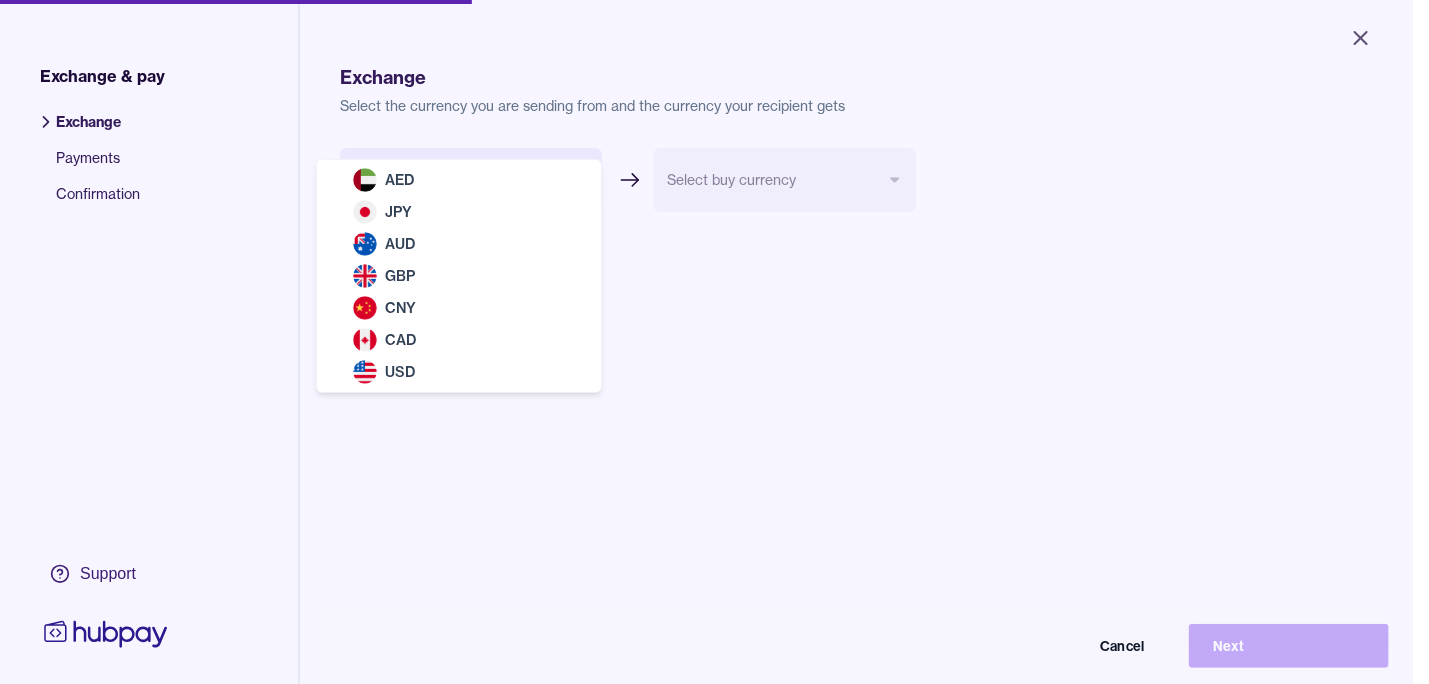 select on "***" 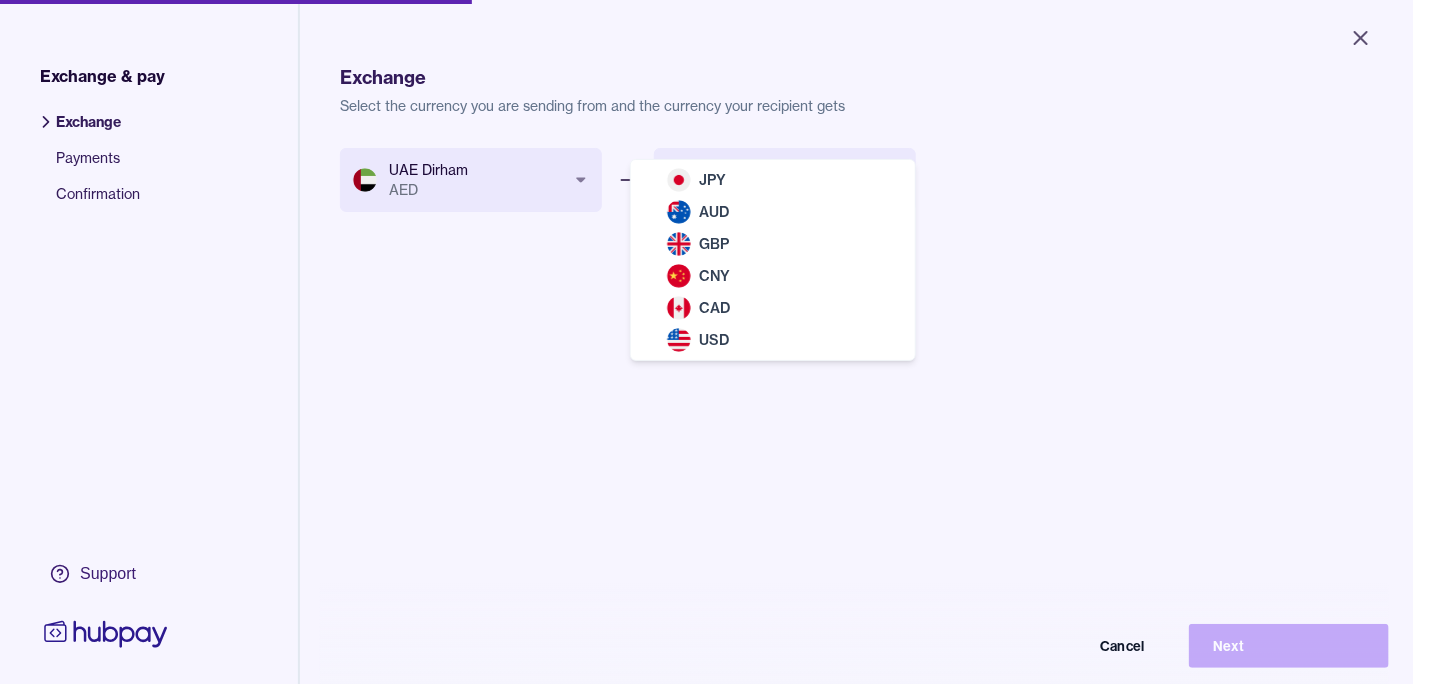 click on "Close Exchange & pay Exchange Payments Confirmation Support Exchange Select the currency you are sending from and the currency your recipient gets UAE Dirham AED *** *** *** *** *** *** *** Select buy currency *** *** *** *** *** *** Cancel Next Exchange & pay | Hubpay JPY AUD GBP CNY CAD USD" at bounding box center (706, 342) 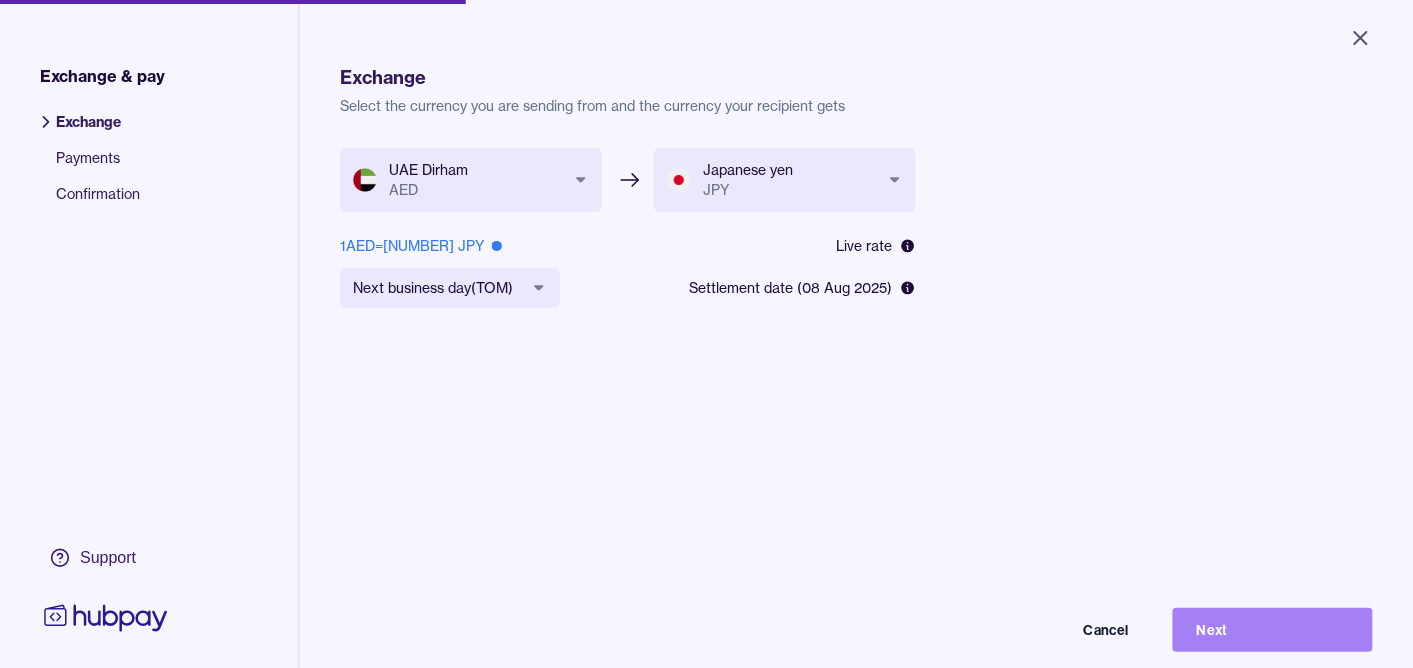 click on "Next" at bounding box center (1273, 630) 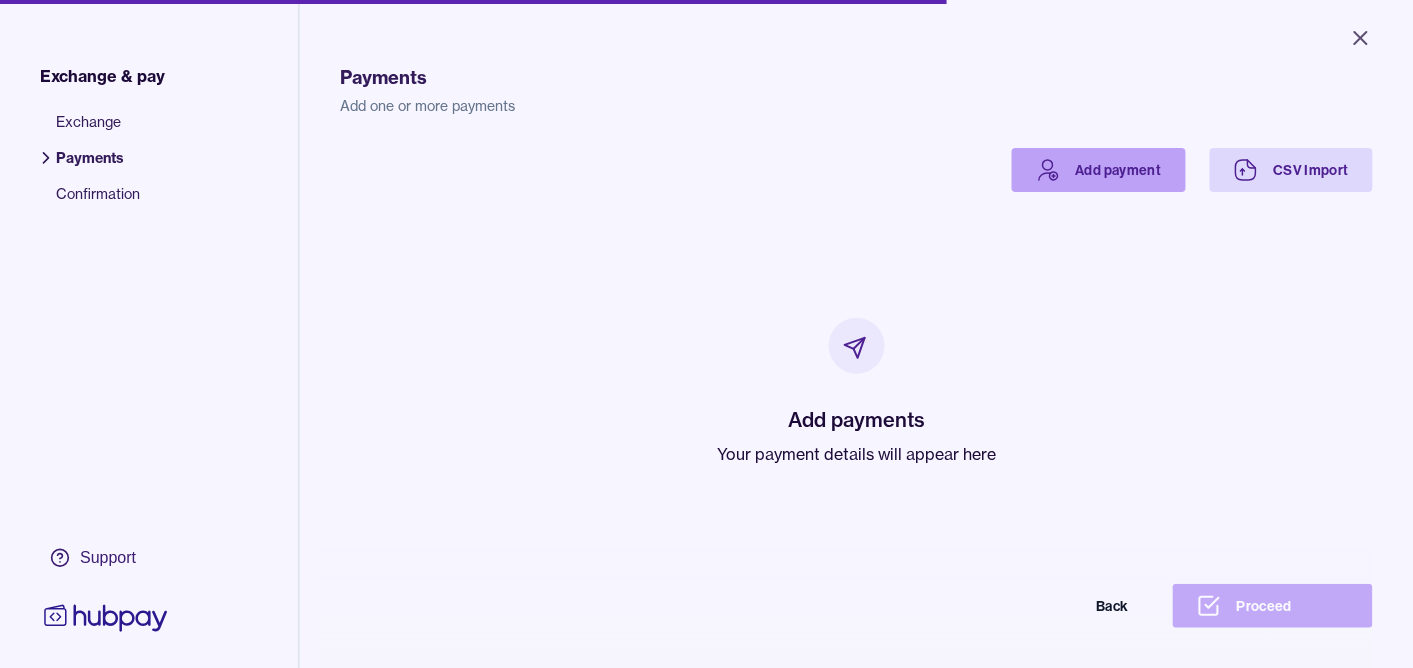 click on "Add payment" at bounding box center [1099, 170] 